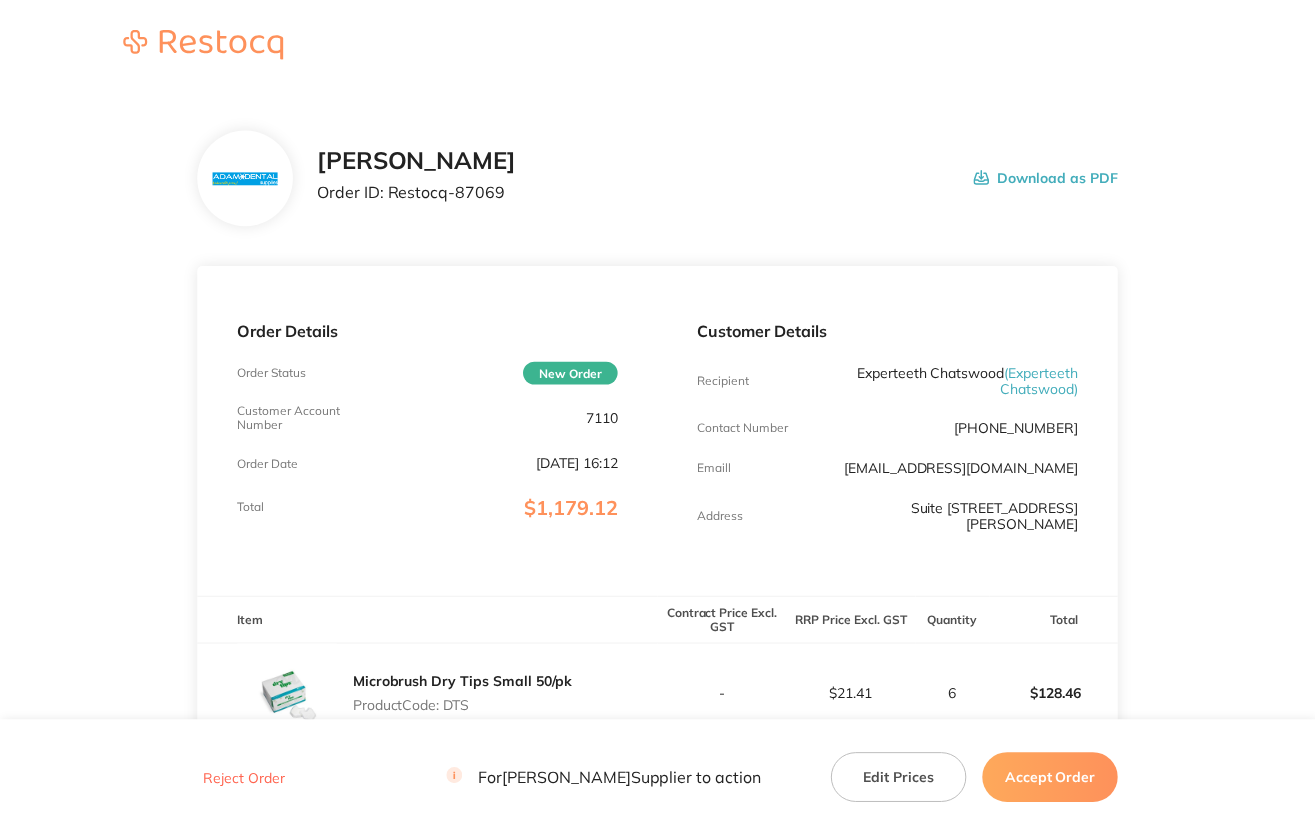 scroll, scrollTop: 0, scrollLeft: 0, axis: both 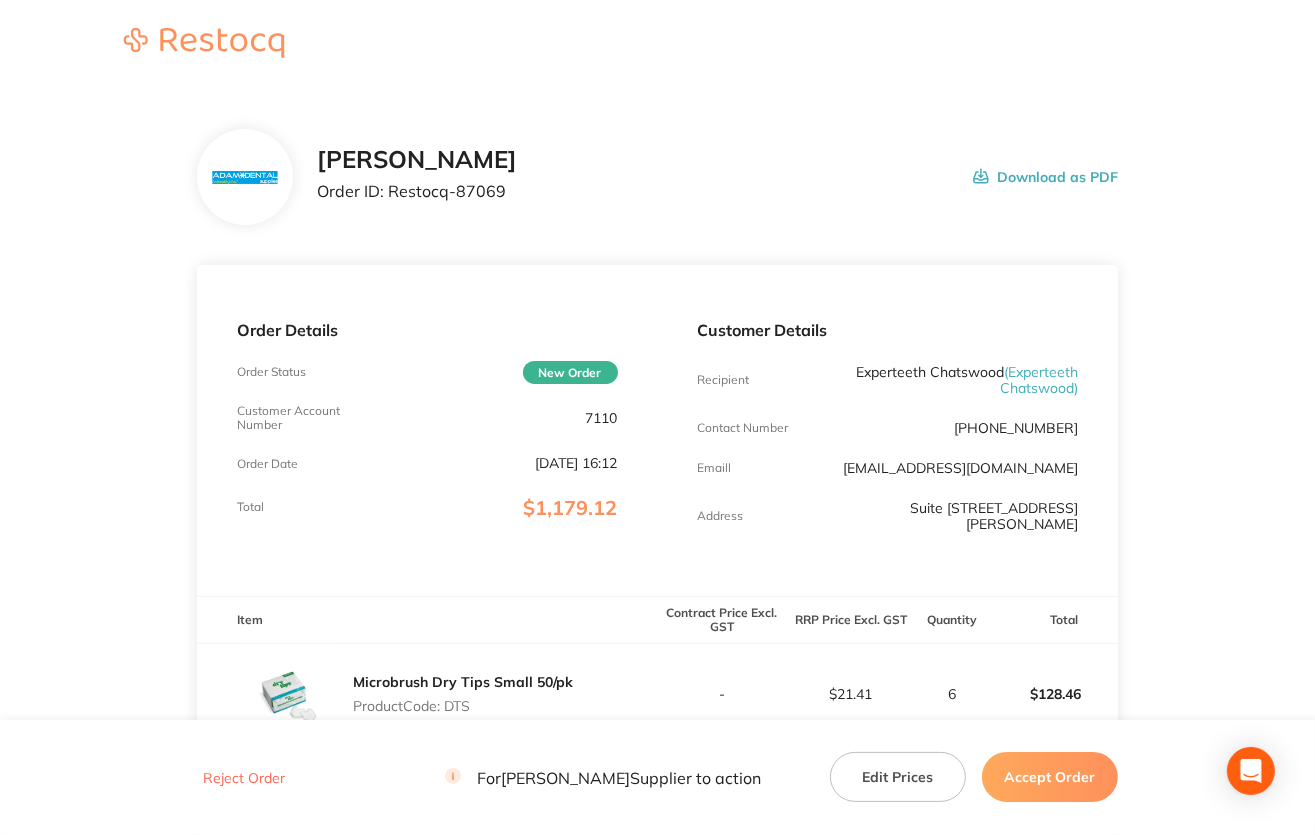 click on "7110" at bounding box center (602, 418) 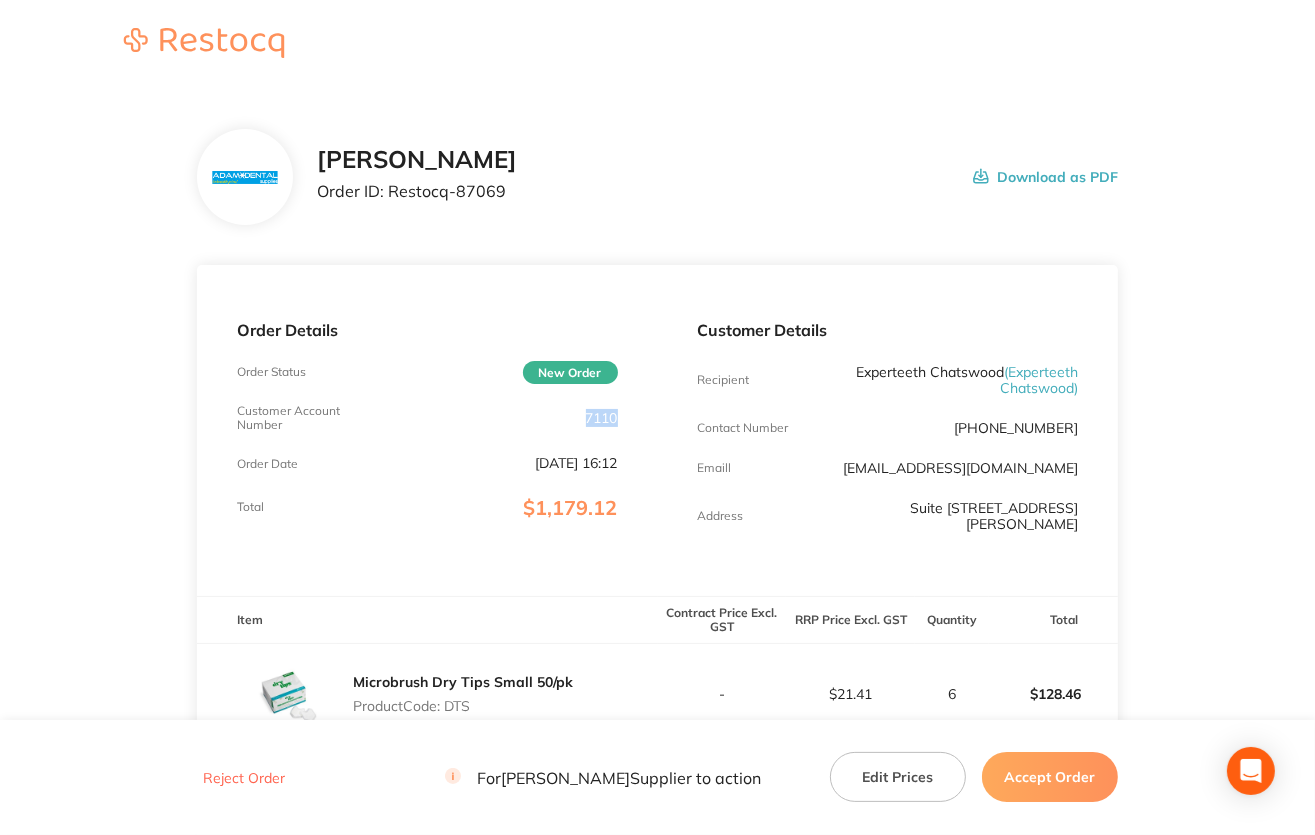 click on "7110" at bounding box center (602, 418) 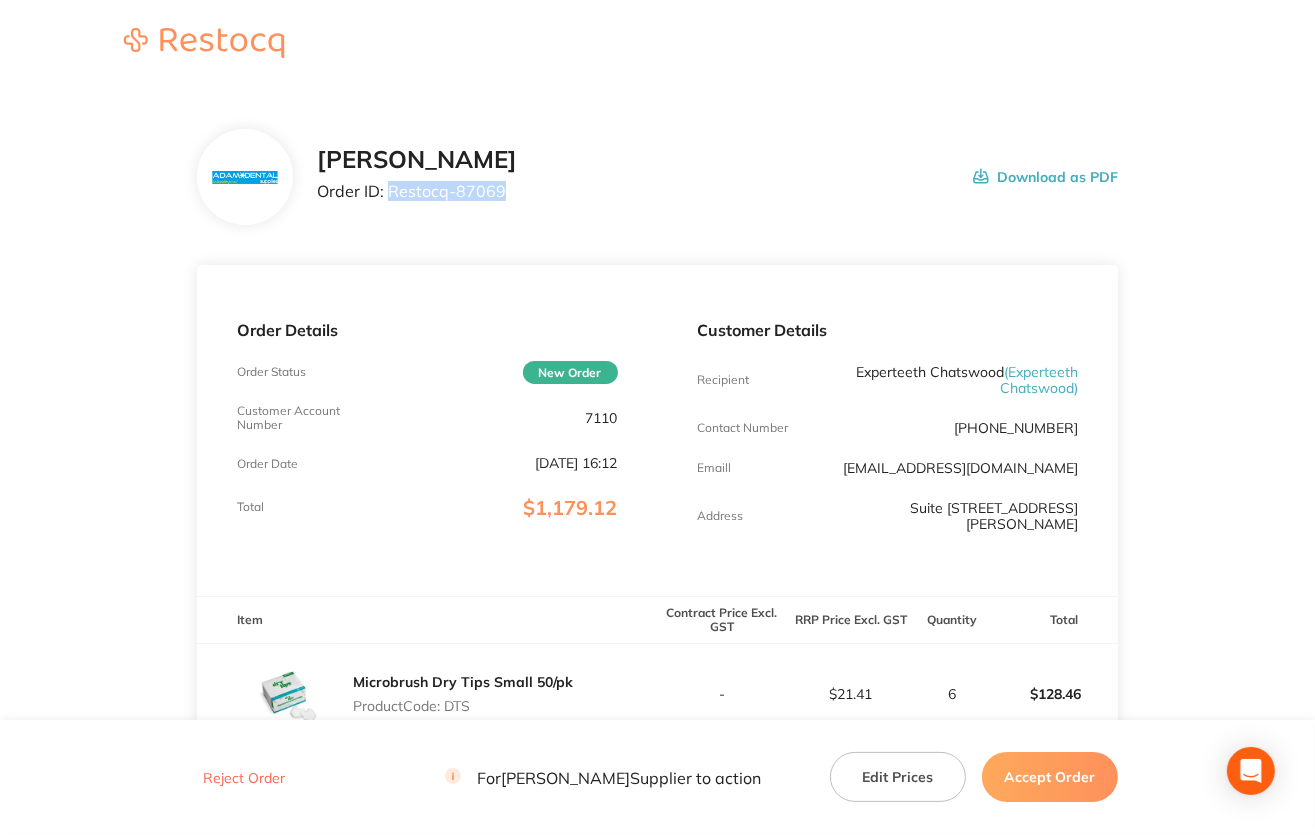 drag, startPoint x: 389, startPoint y: 191, endPoint x: 549, endPoint y: 189, distance: 160.0125 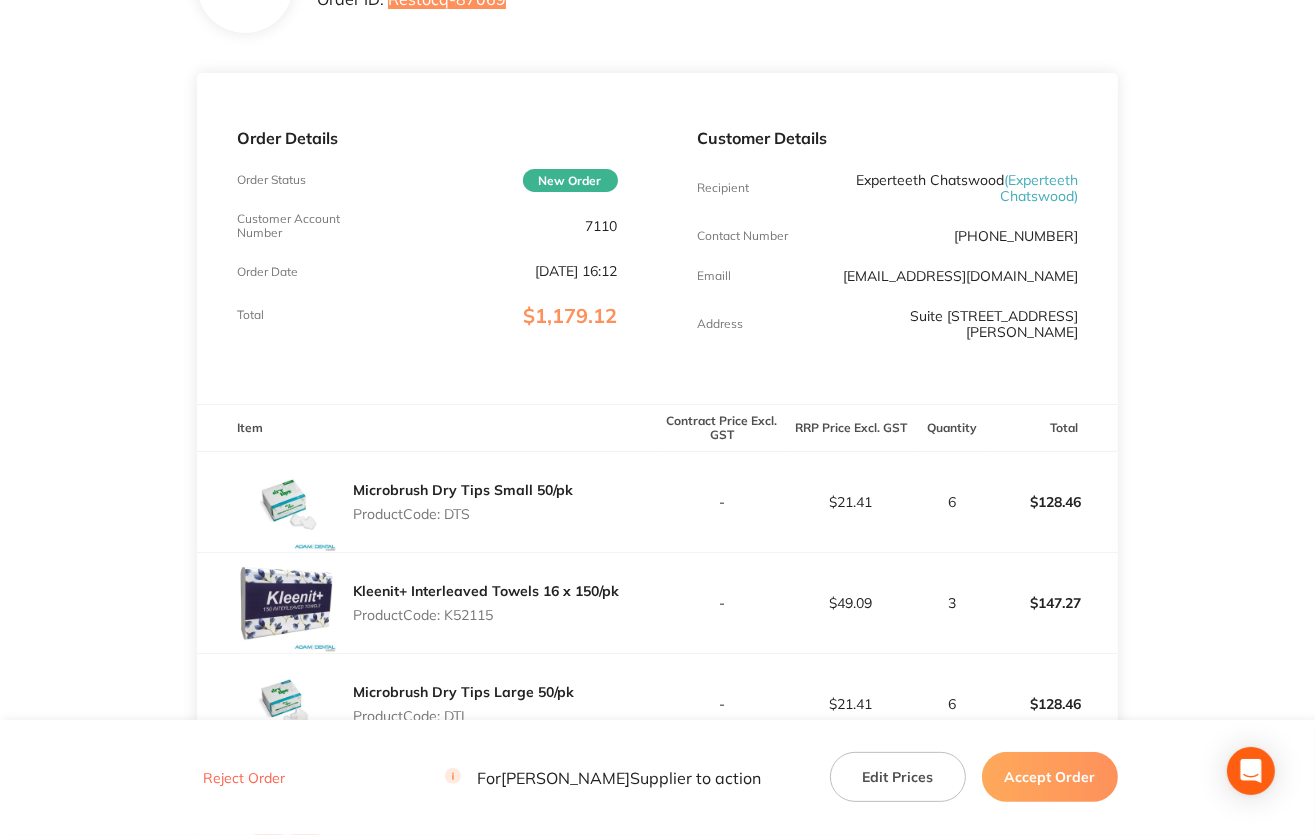 scroll, scrollTop: 300, scrollLeft: 0, axis: vertical 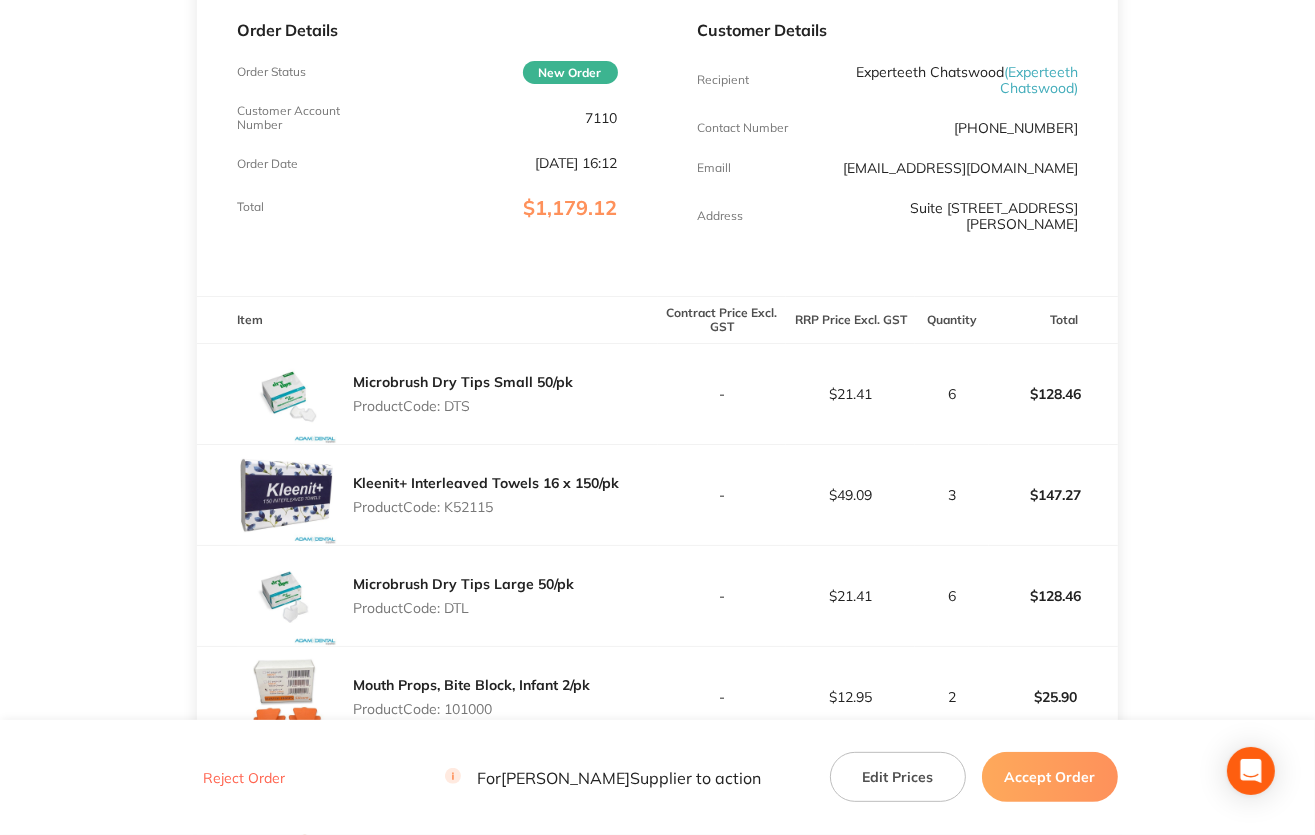 click on "Product   Code:  DTS" at bounding box center (463, 406) 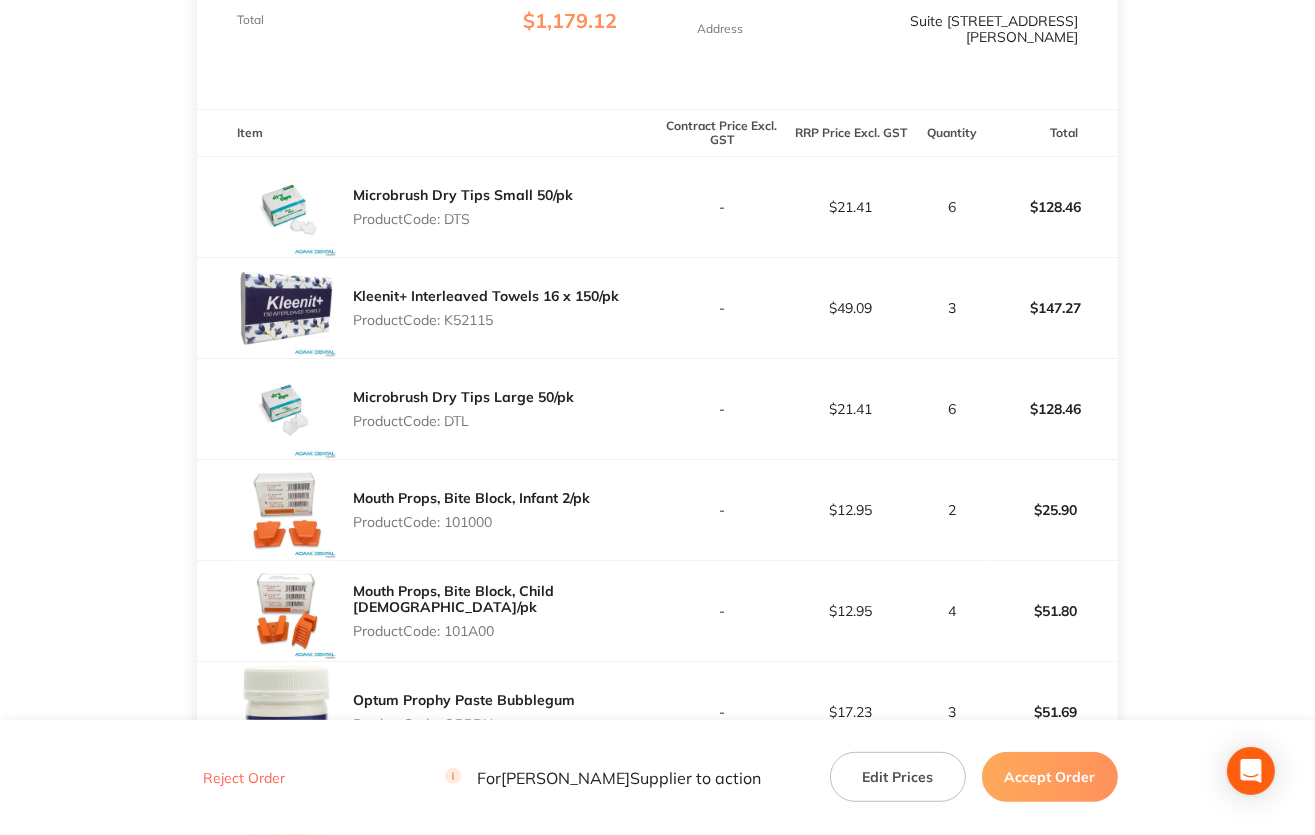 scroll, scrollTop: 500, scrollLeft: 0, axis: vertical 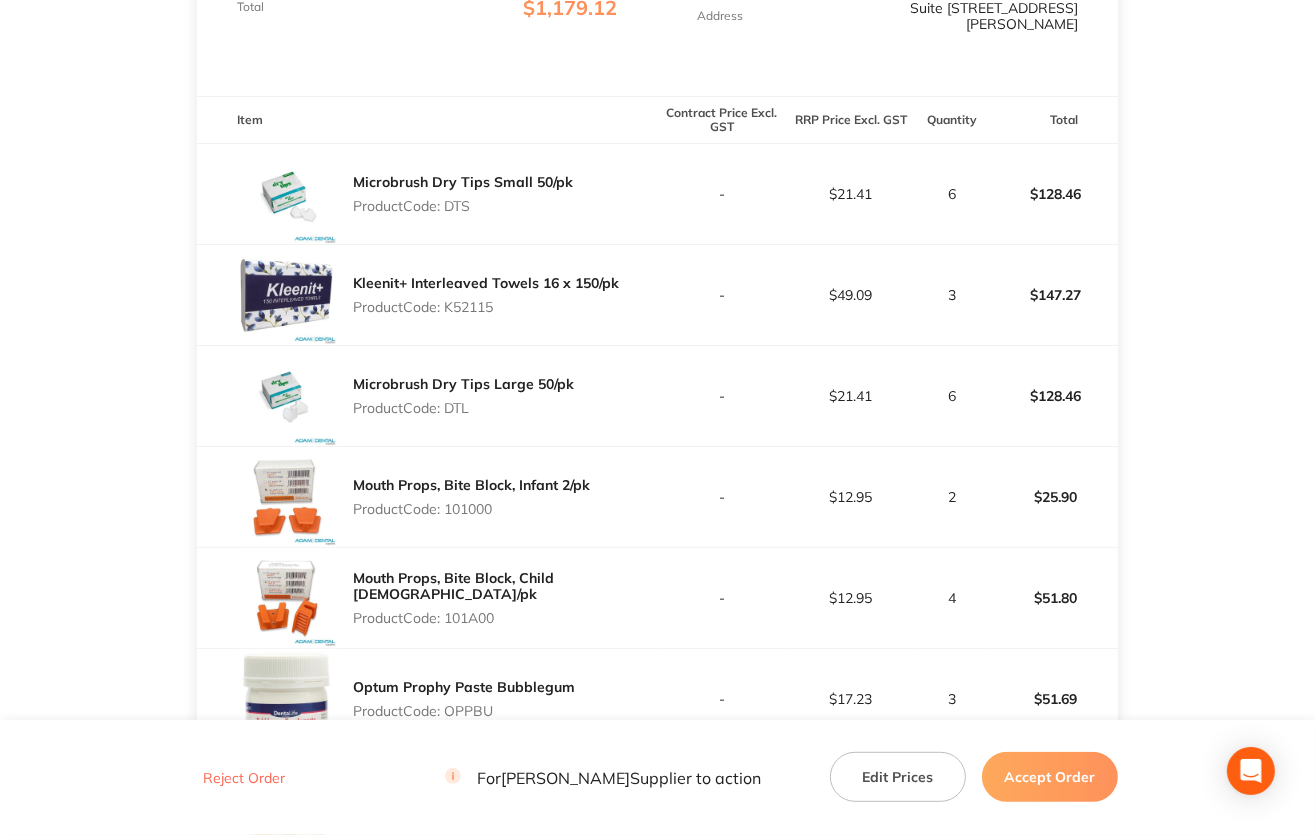 click on "Product   Code:  101000" at bounding box center (471, 509) 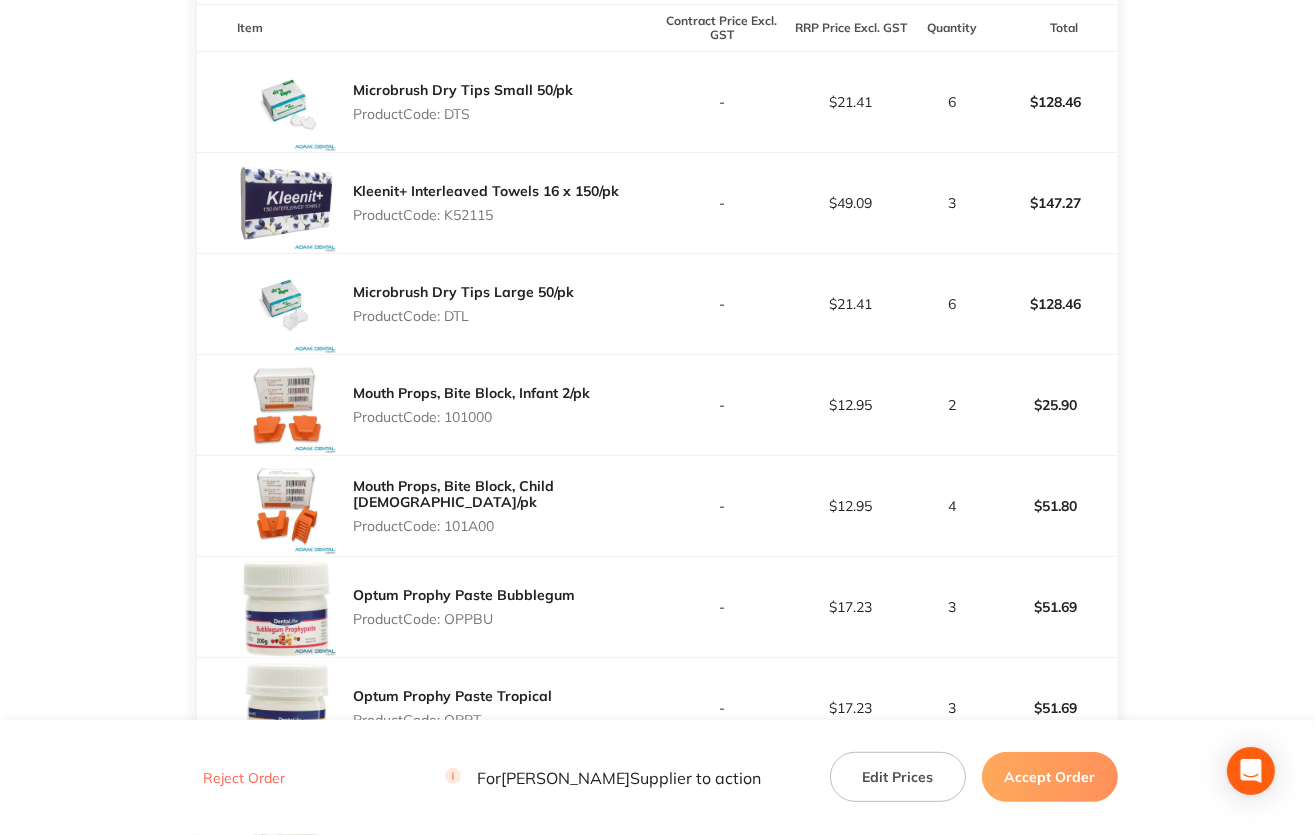 scroll, scrollTop: 700, scrollLeft: 0, axis: vertical 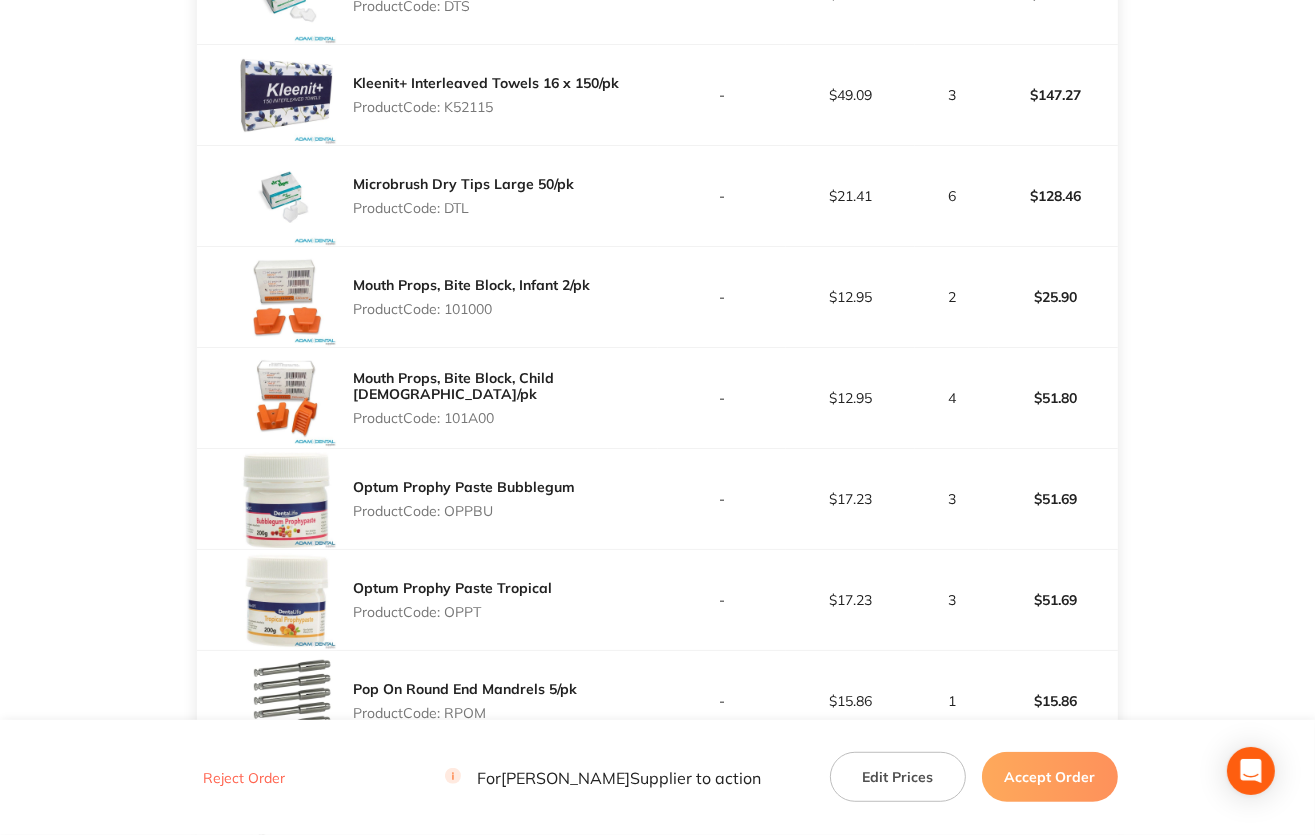 click on "Product   Code:  OPPBU" at bounding box center (464, 511) 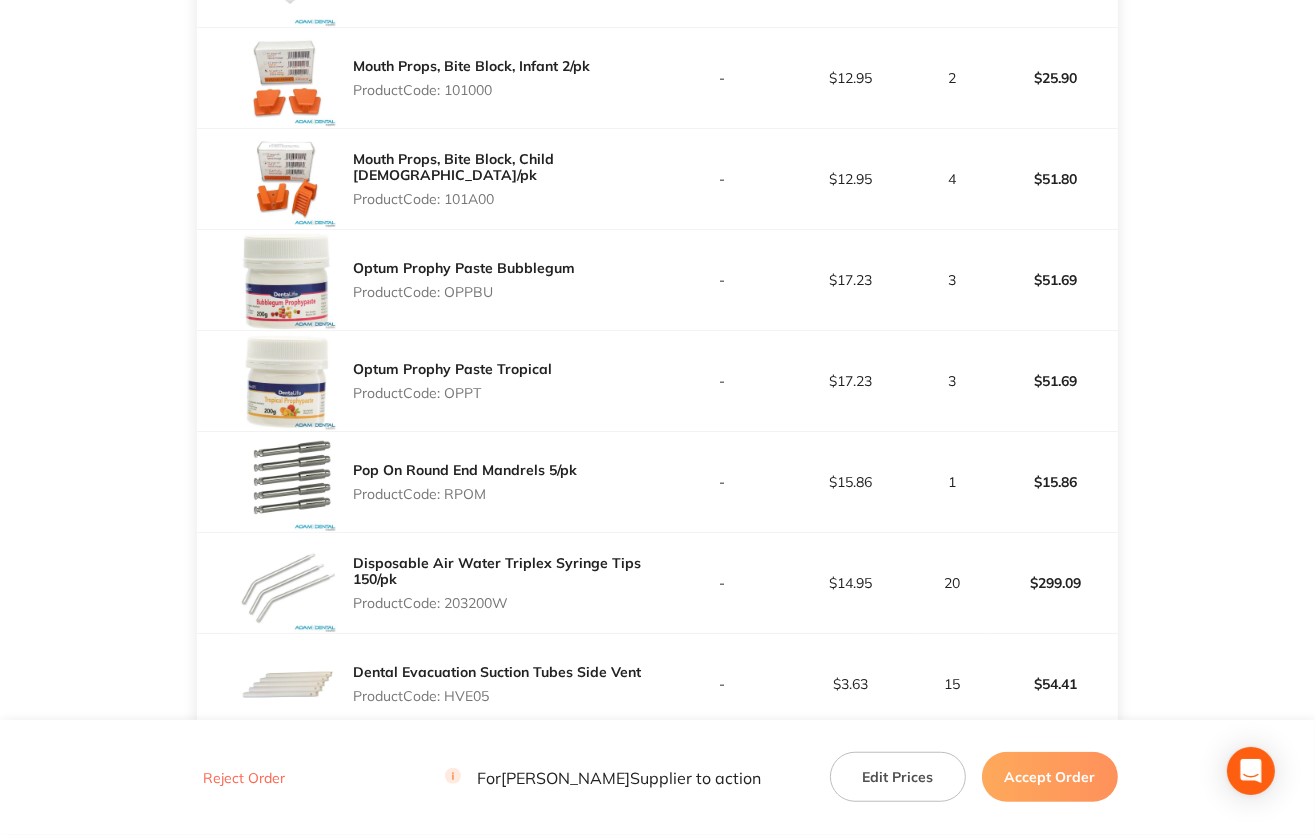 scroll, scrollTop: 1000, scrollLeft: 0, axis: vertical 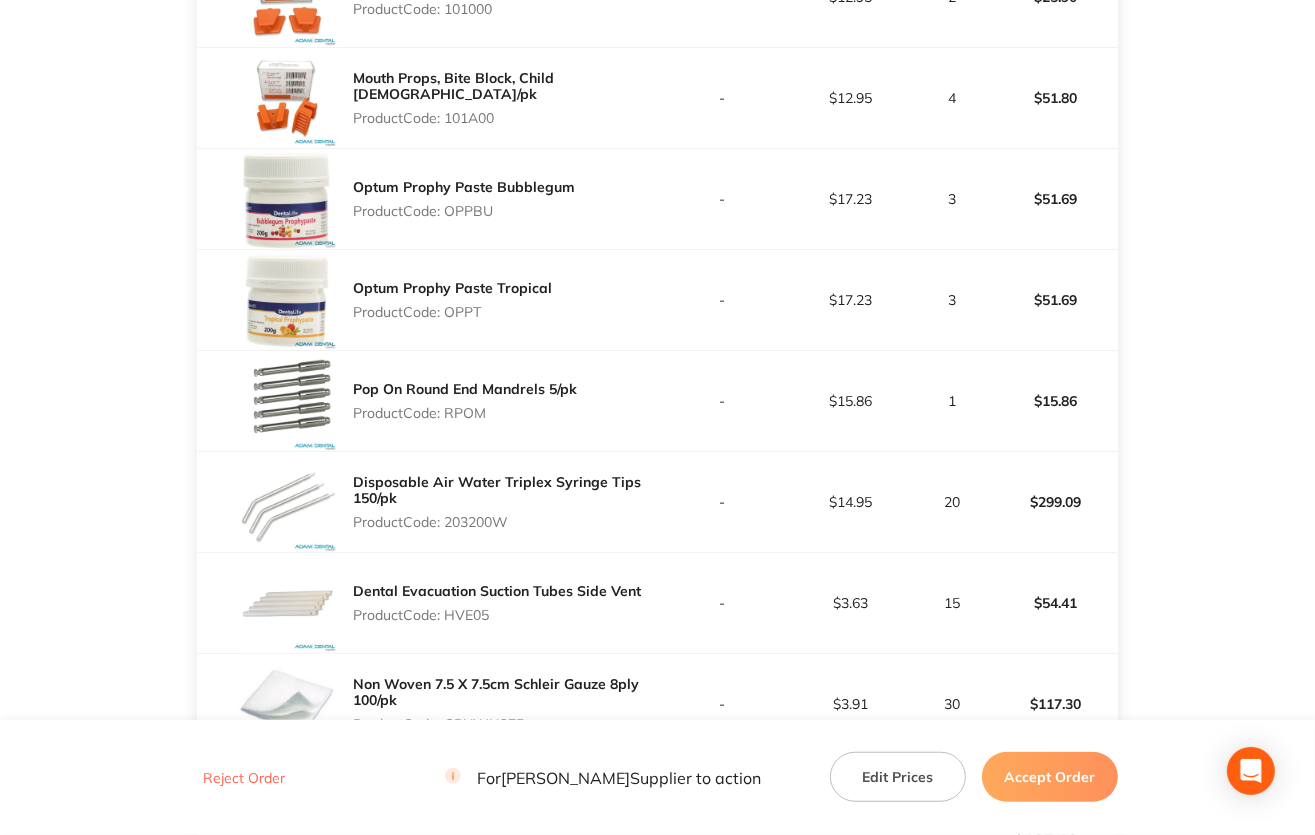 click on "Product   Code:  RPOM" at bounding box center (465, 413) 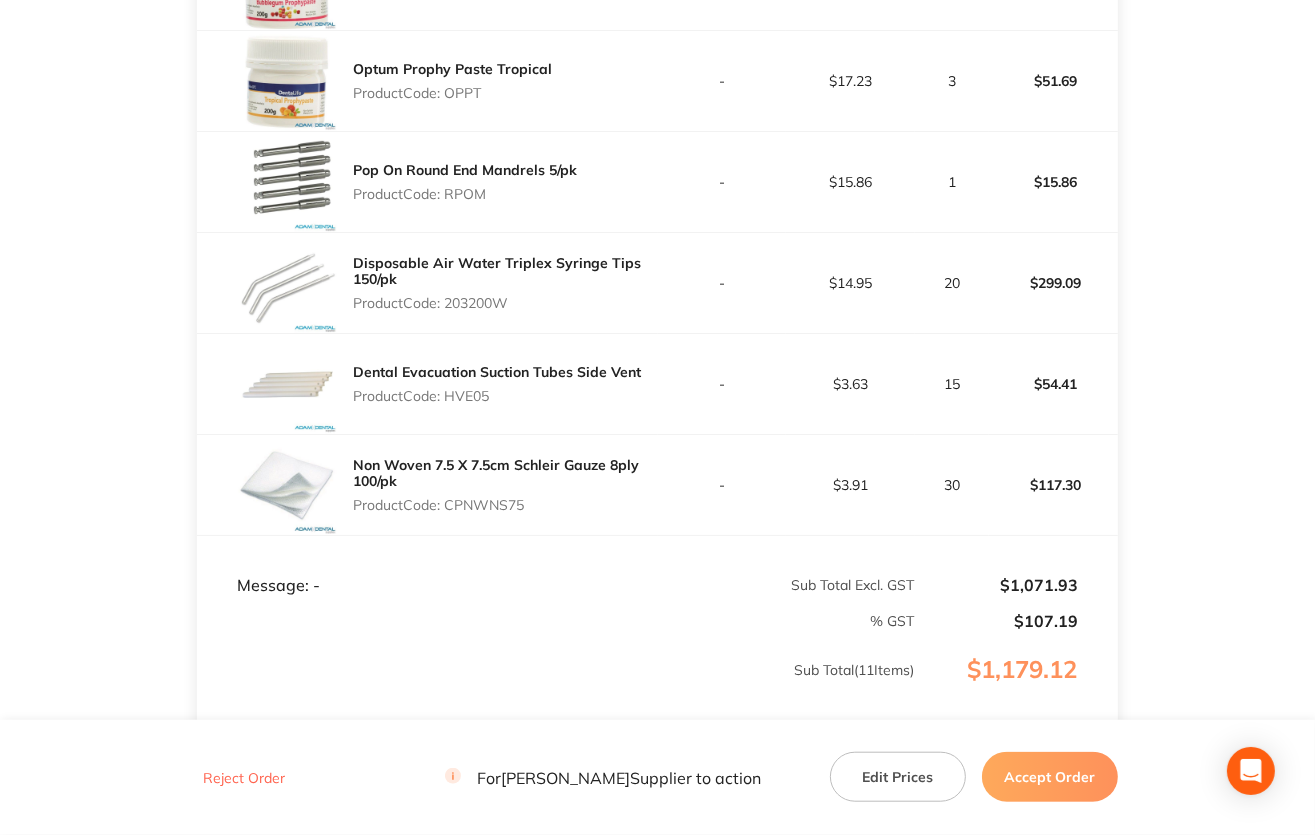 scroll, scrollTop: 1300, scrollLeft: 0, axis: vertical 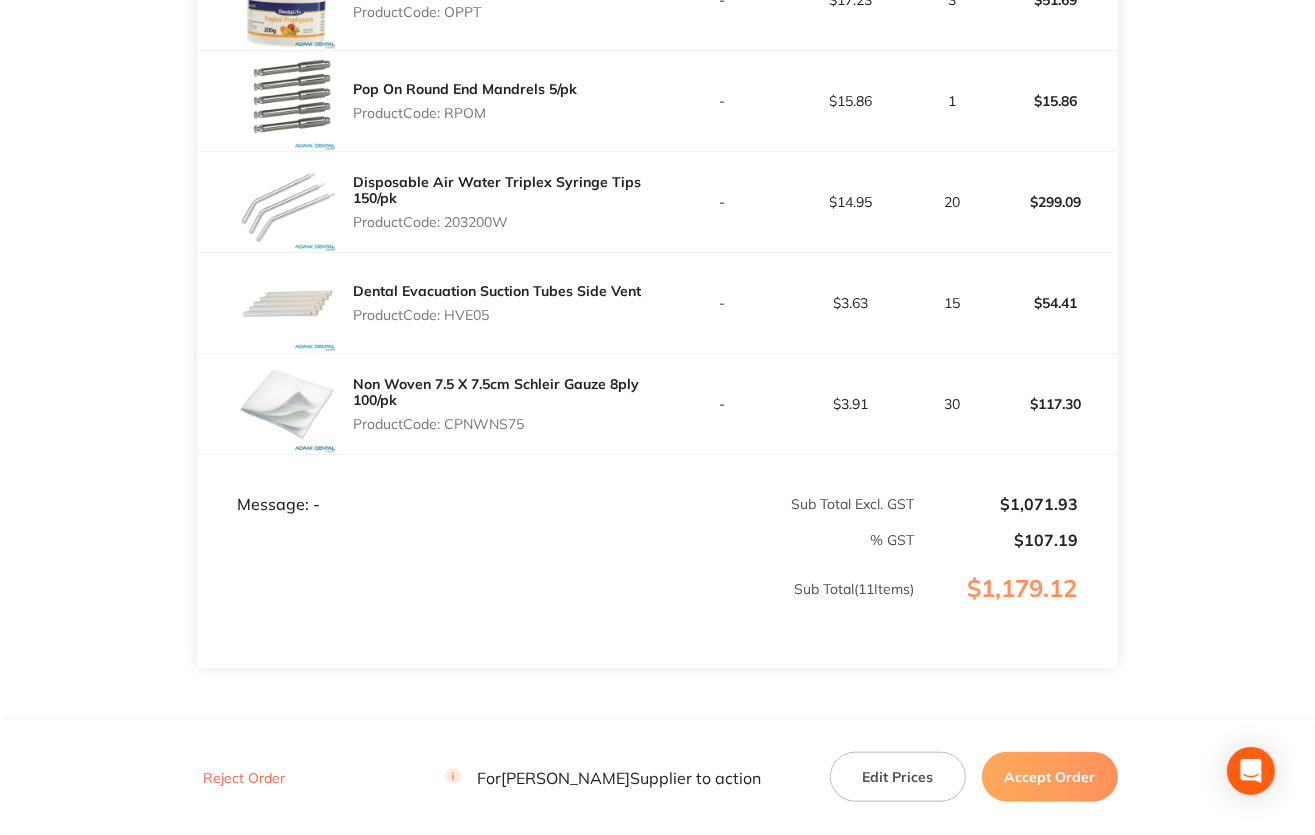 click on "Product   Code:  CPNWNS75" at bounding box center (505, 424) 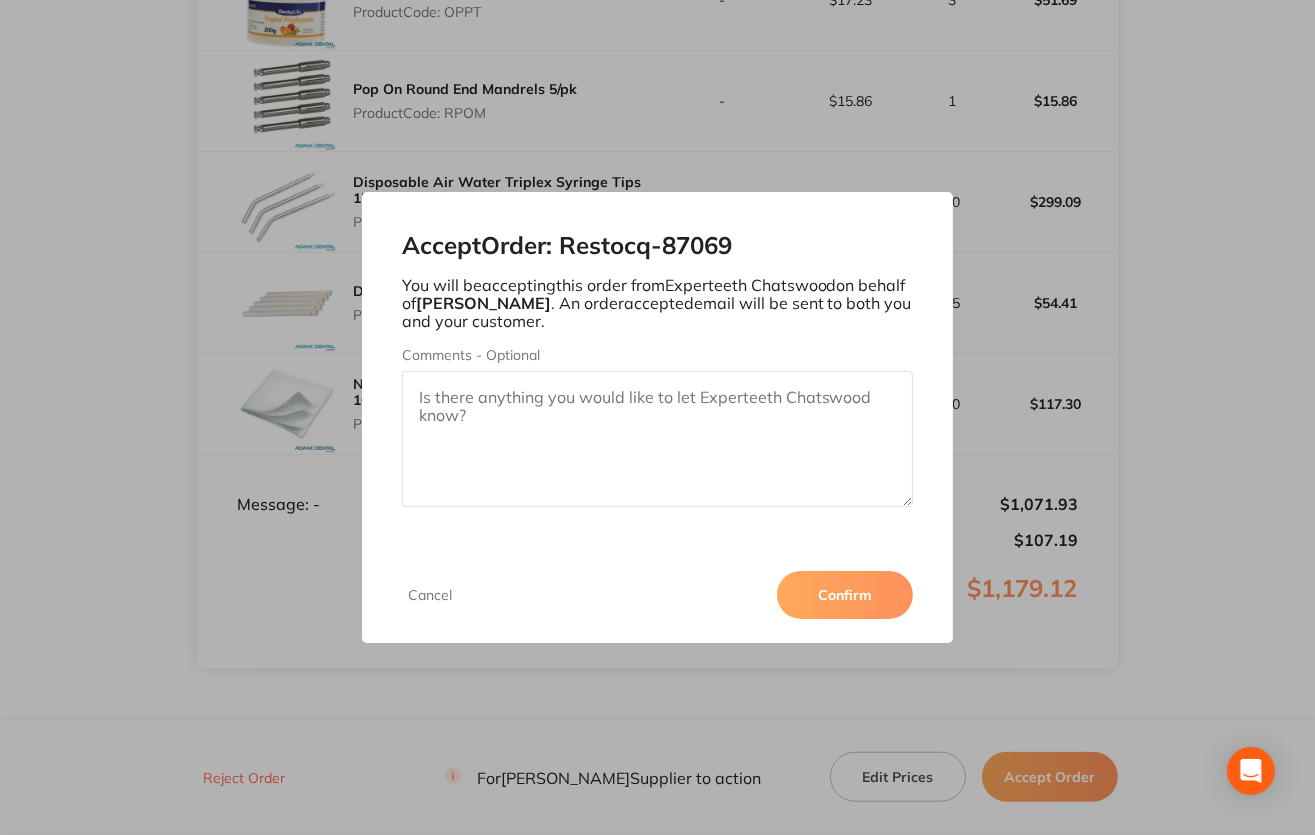click on "Confirm" at bounding box center (845, 595) 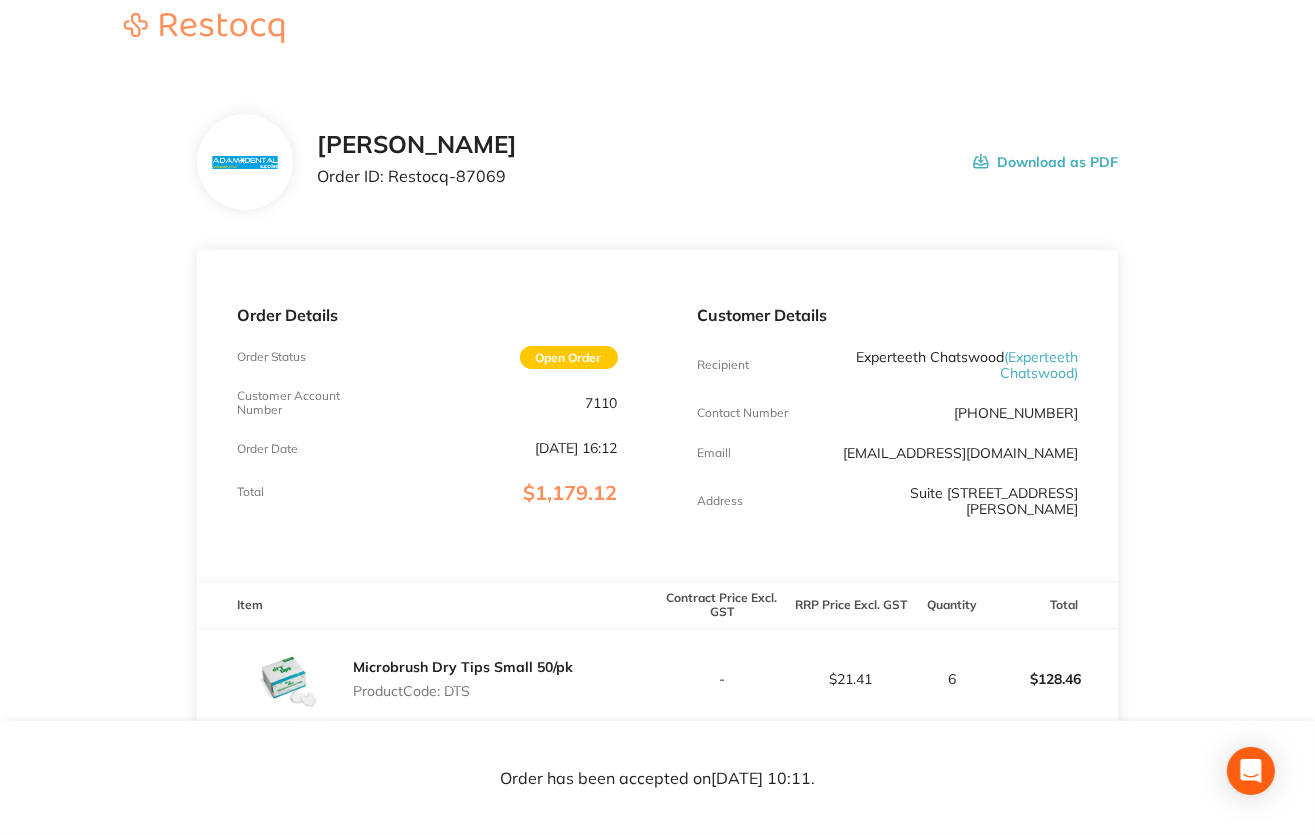scroll, scrollTop: 0, scrollLeft: 0, axis: both 